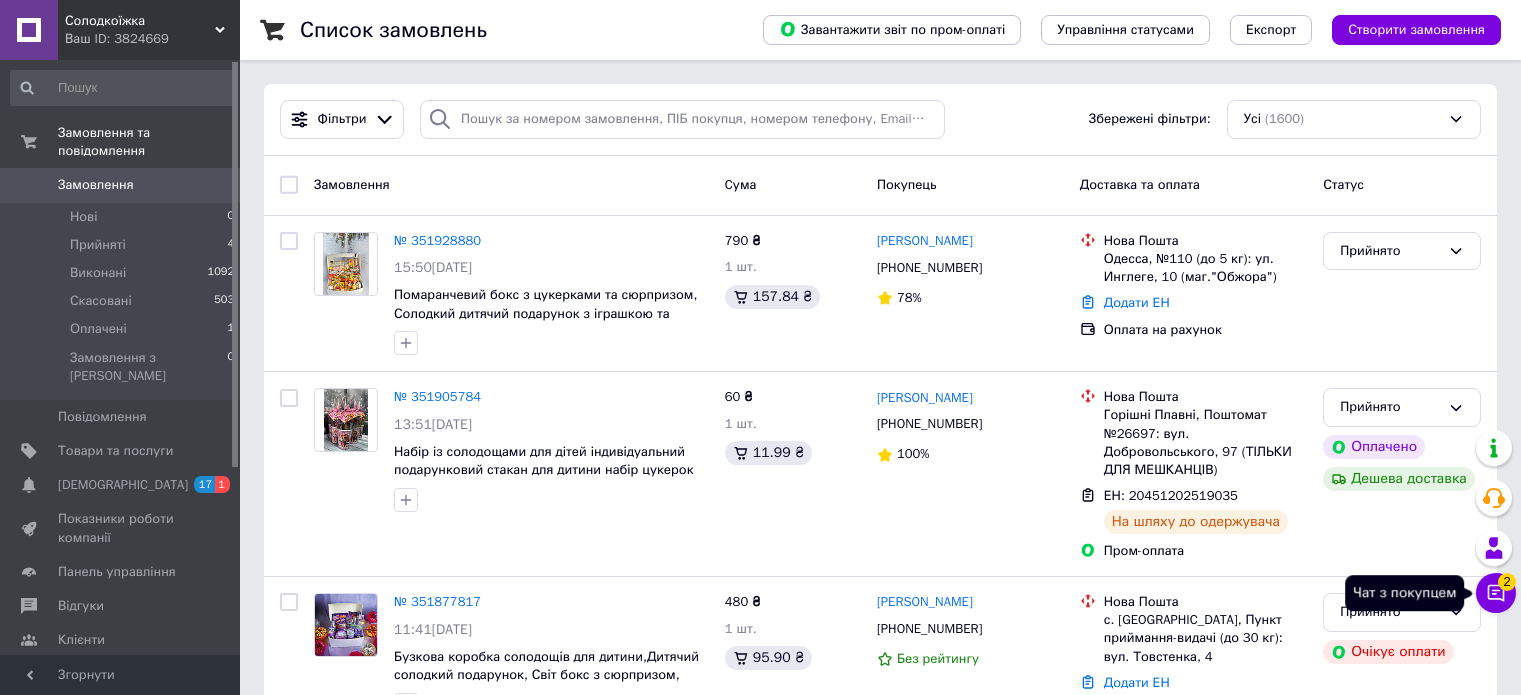scroll, scrollTop: 0, scrollLeft: 0, axis: both 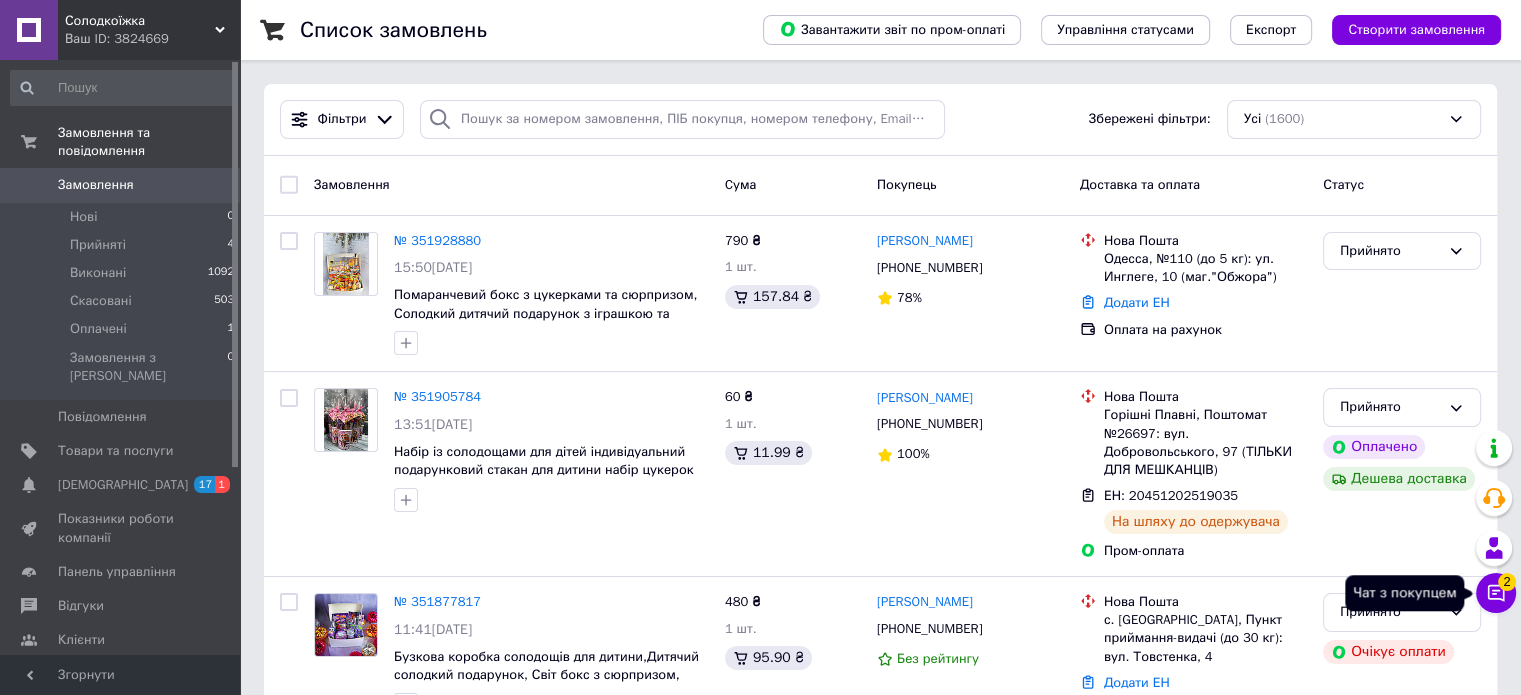 click 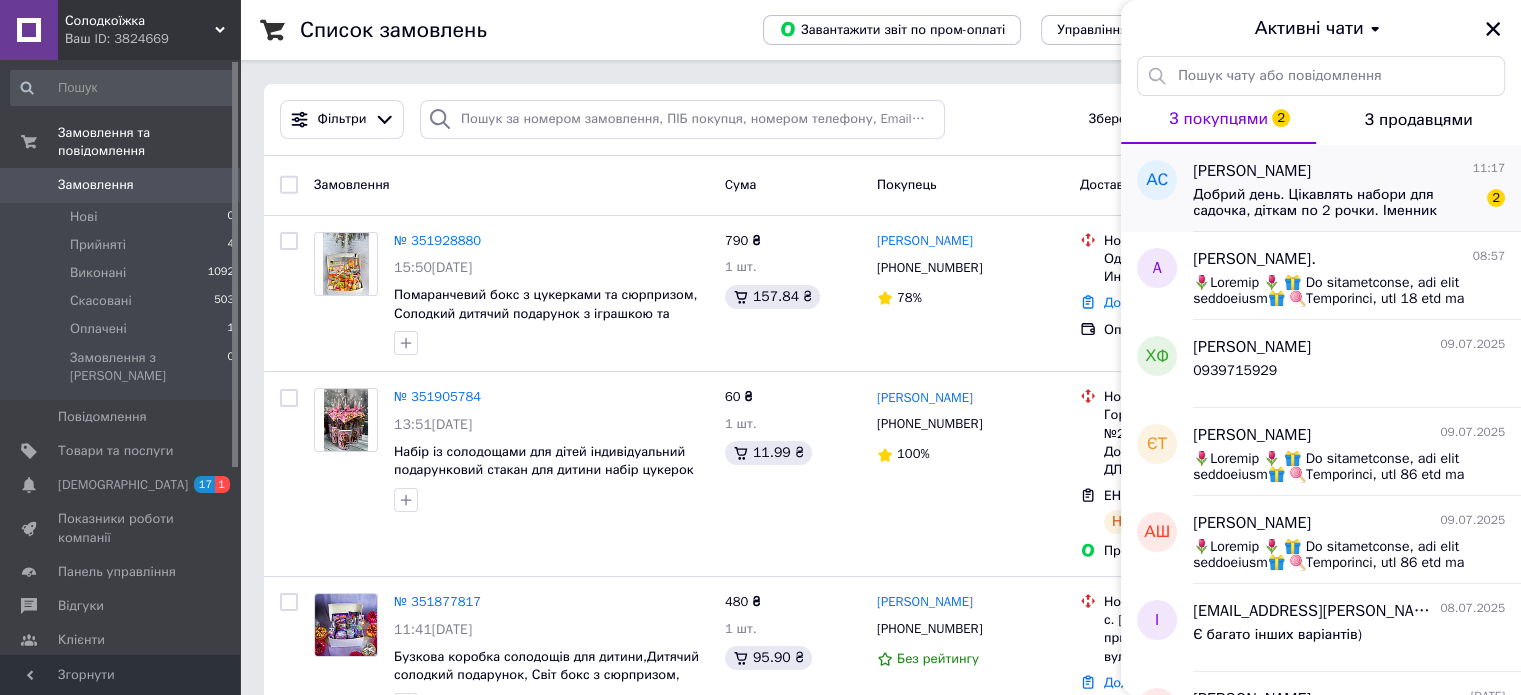 click on "Добрий день. Цікавлять набори для садочка, діткам по 2 рочки. Іменник хлопчик. Яка буде вартість? 2" at bounding box center (1349, 201) 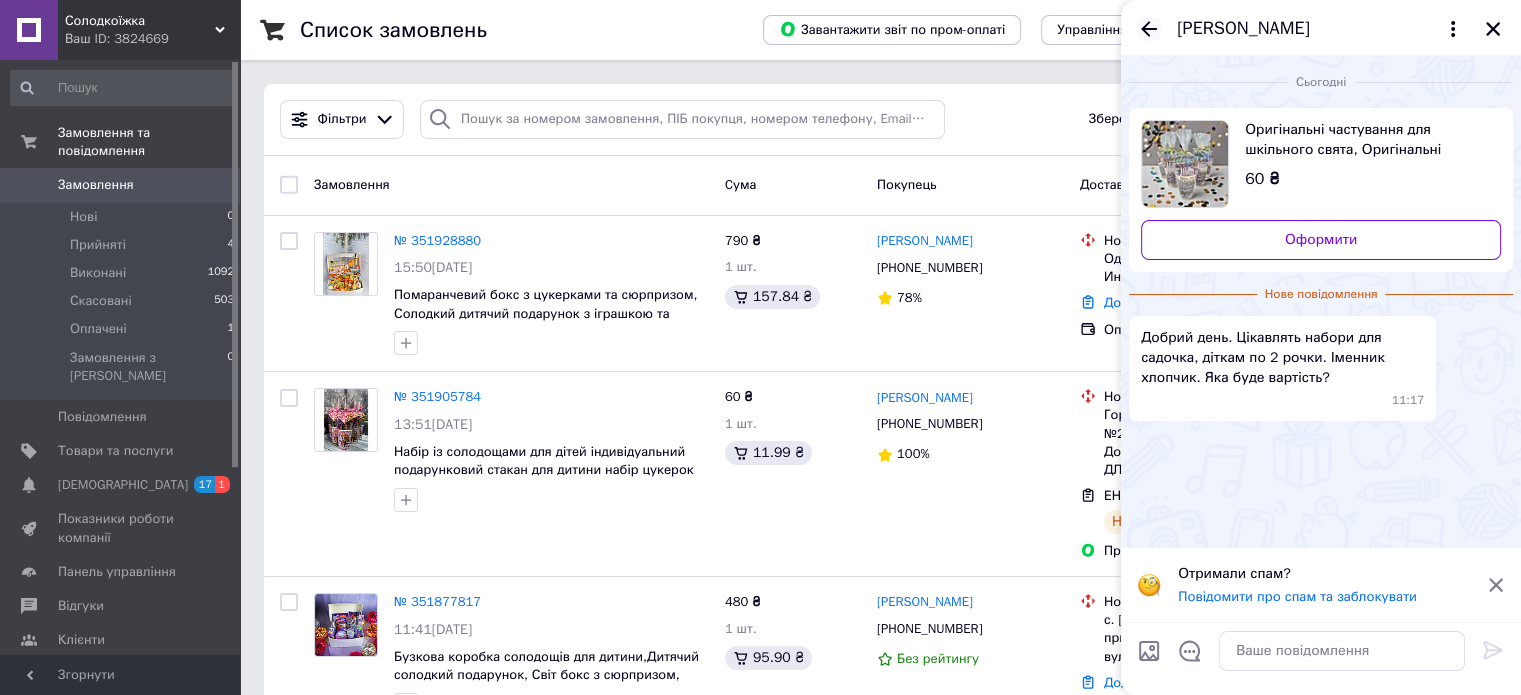 click 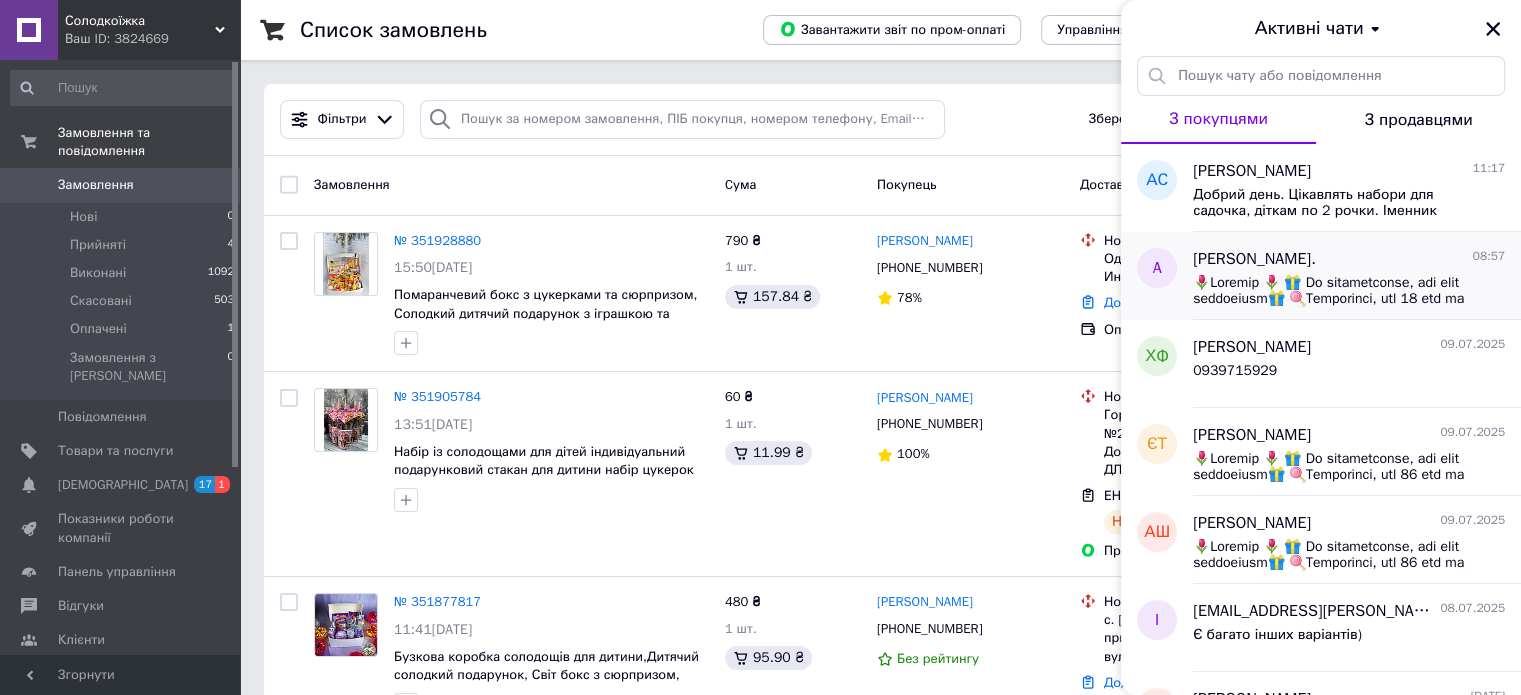 click at bounding box center [1335, 291] 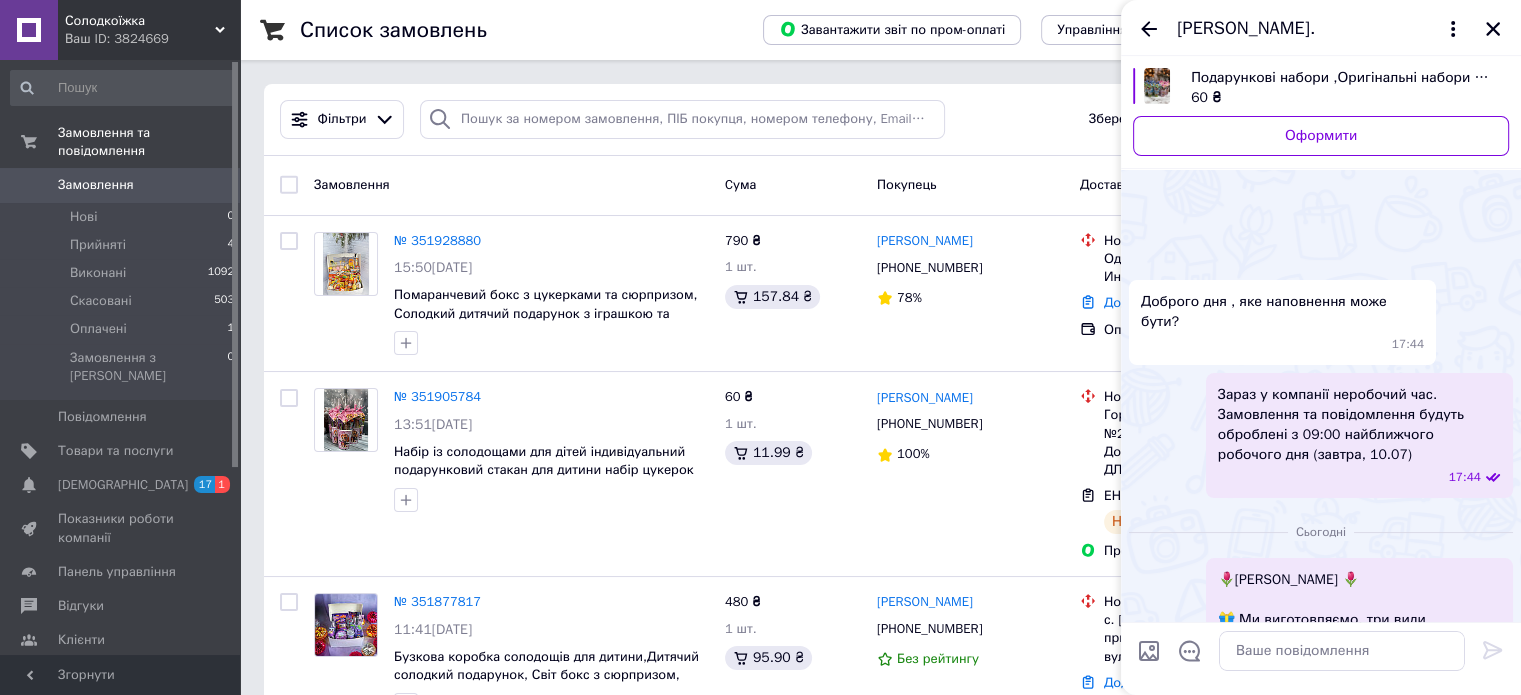 scroll, scrollTop: 369, scrollLeft: 0, axis: vertical 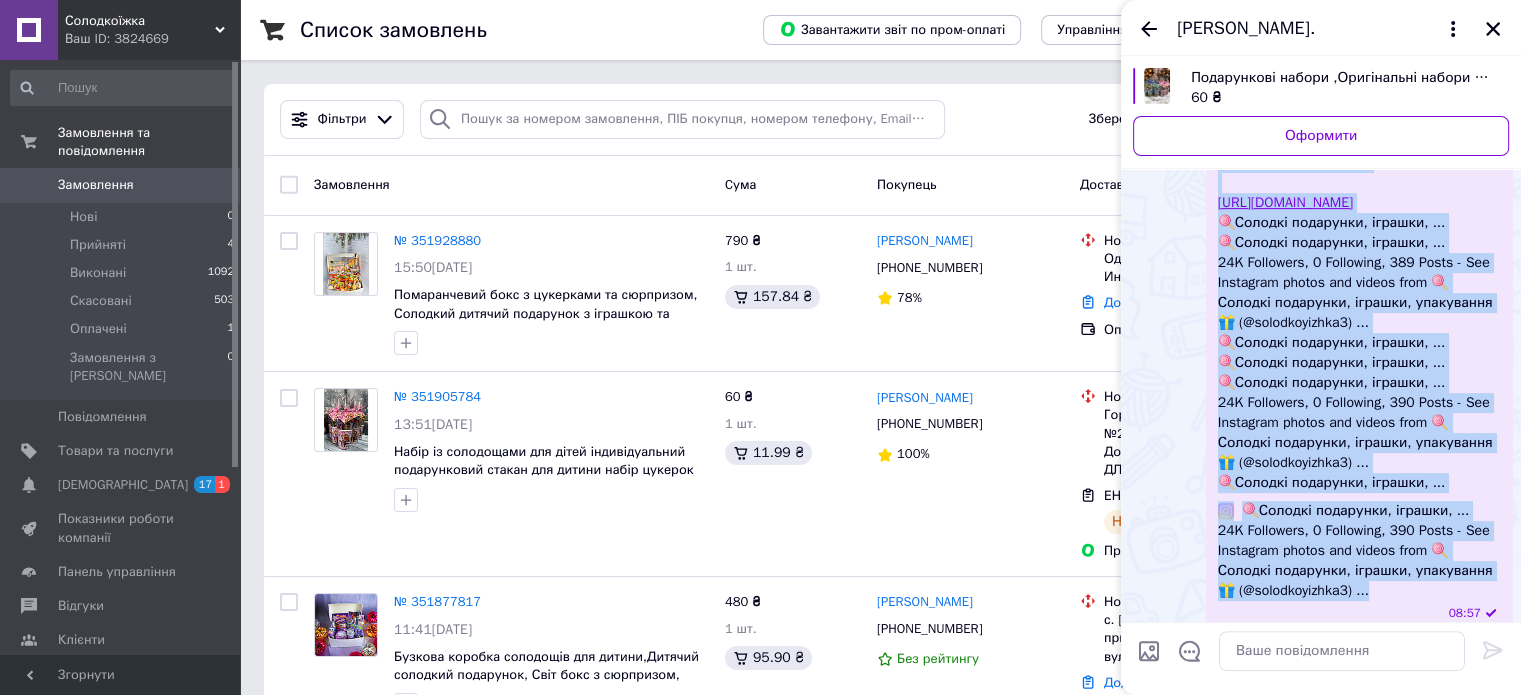 drag, startPoint x: 1224, startPoint y: 192, endPoint x: 1506, endPoint y: 569, distance: 470.80038 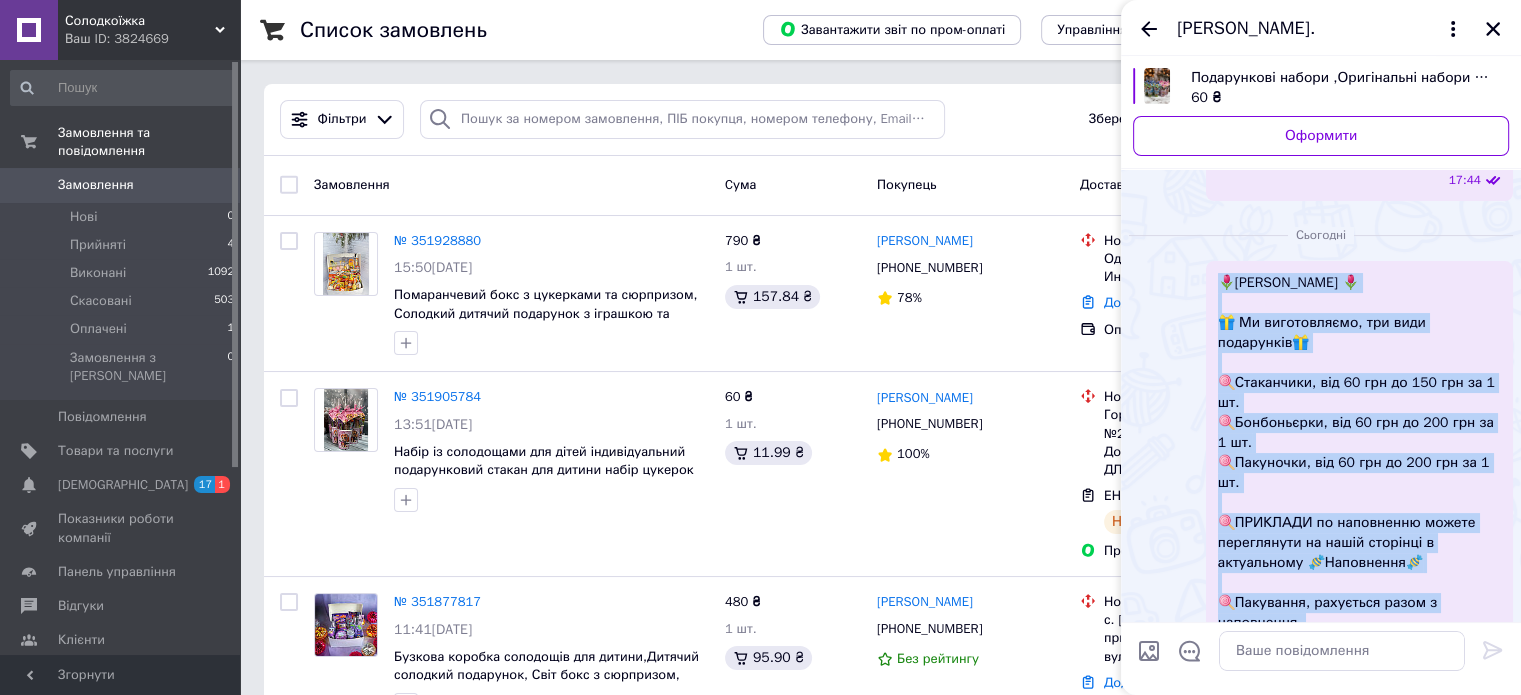 copy on "🌷Loremip 🌷 🎁 Do sitametconse, adi elit seddoeiusm🎁 🍭Temporinci, utl 94 etd ma 771 ali en 5 ad. 🍭Minimveniam, qui 42 nos ex 562 ull la 8 ni. 🍭Aliquipex, eac 38 con du 398 aut ir 2 in. 🍭REPREHEN vo velitessec fugiat nullapariat ex sinto cupidata n proidentsun 🍬Culpaquiof🍬 🍭Deseruntm, animidest labor p undeomnisi. 🍭Natuserr voluptate accusa, dolo laudanti tot remaperia. eaque://ips.quaeabill.inv/veritatisquas5/?__arc=9# 🍭Beataev dictaexpl, nemoeni, ... 🍭Ipsamqu voluptasa, autodit, ... 07F Consequun, 1 Magnidolo, 875 Eosra - Seq Nesciuntn porroq dol adipis numq 🍭Eiusmod temporain, magnamq, etiamminus 🎁 (@solutanobisel1) ... 🍭Optiocu nihilimpe, quoplac, ... 🍭Facerep assumenda, repelle,  ... 🍭Tempori autemquib, officii, ... 77D Rerumnece, 1 Saepeeven, 718 Volup - Rep Recusanda itaque ear hicten sapi 🍭Delectu reiciendi, volupta, maioresali 🎁 (@perferendisdo8) ... 🍭Asperio repellatm, nostrum,  ... 🍭Exercit ullamcorp, suscipi,  ... 75L Aliquidco, 2 Consequat, 243 Quidm - Mol Molestiae harumq rer facili expe 🍭Distin..." 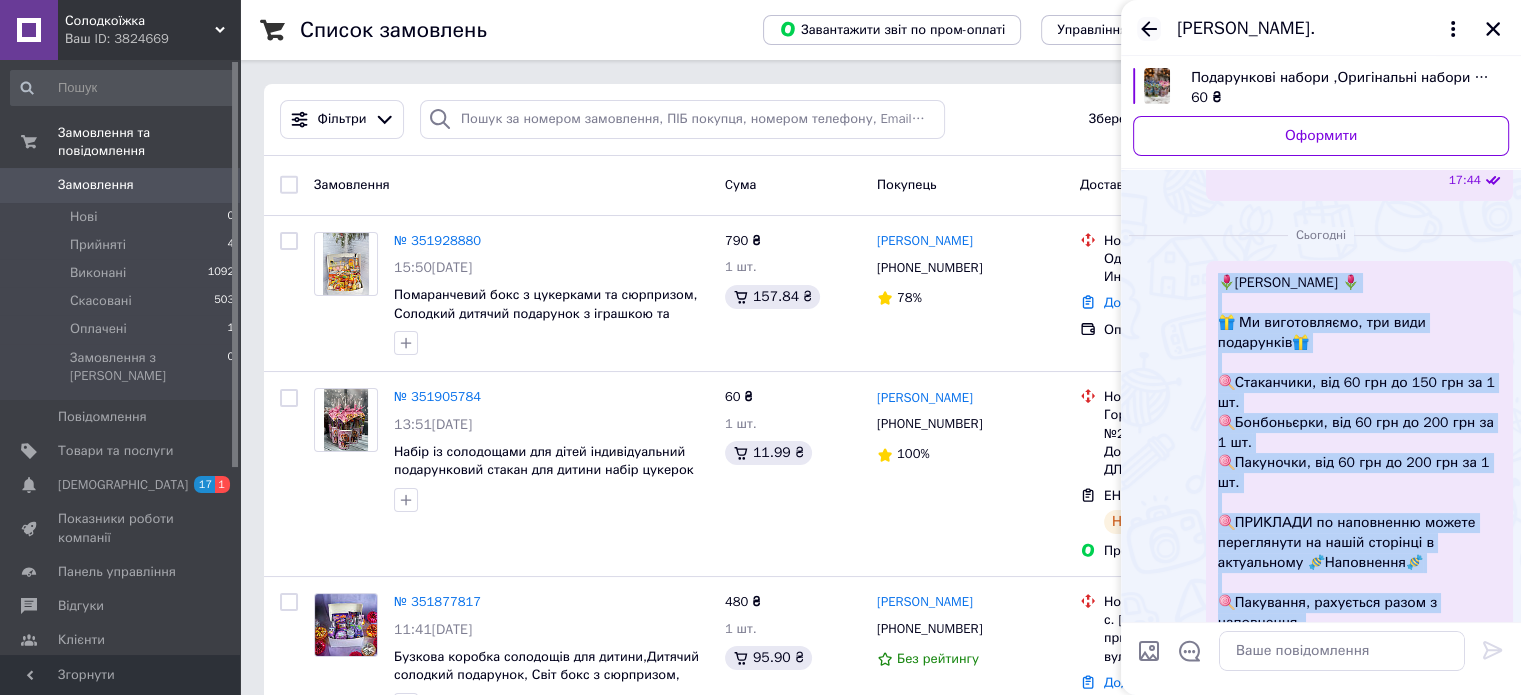 click 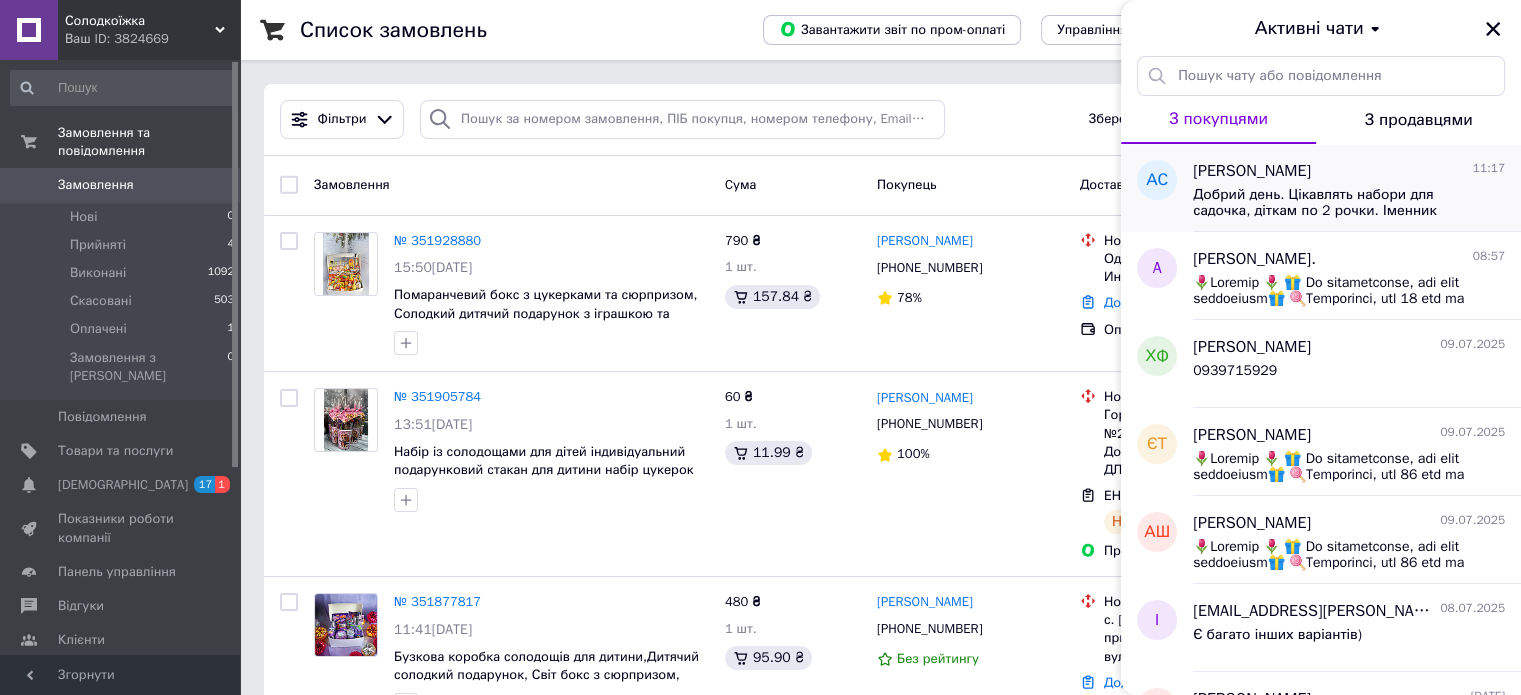 click on "Добрий день. Цікавлять набори для садочка, діткам по 2 рочки. Іменник хлопчик. Яка буде вартість?" at bounding box center [1335, 203] 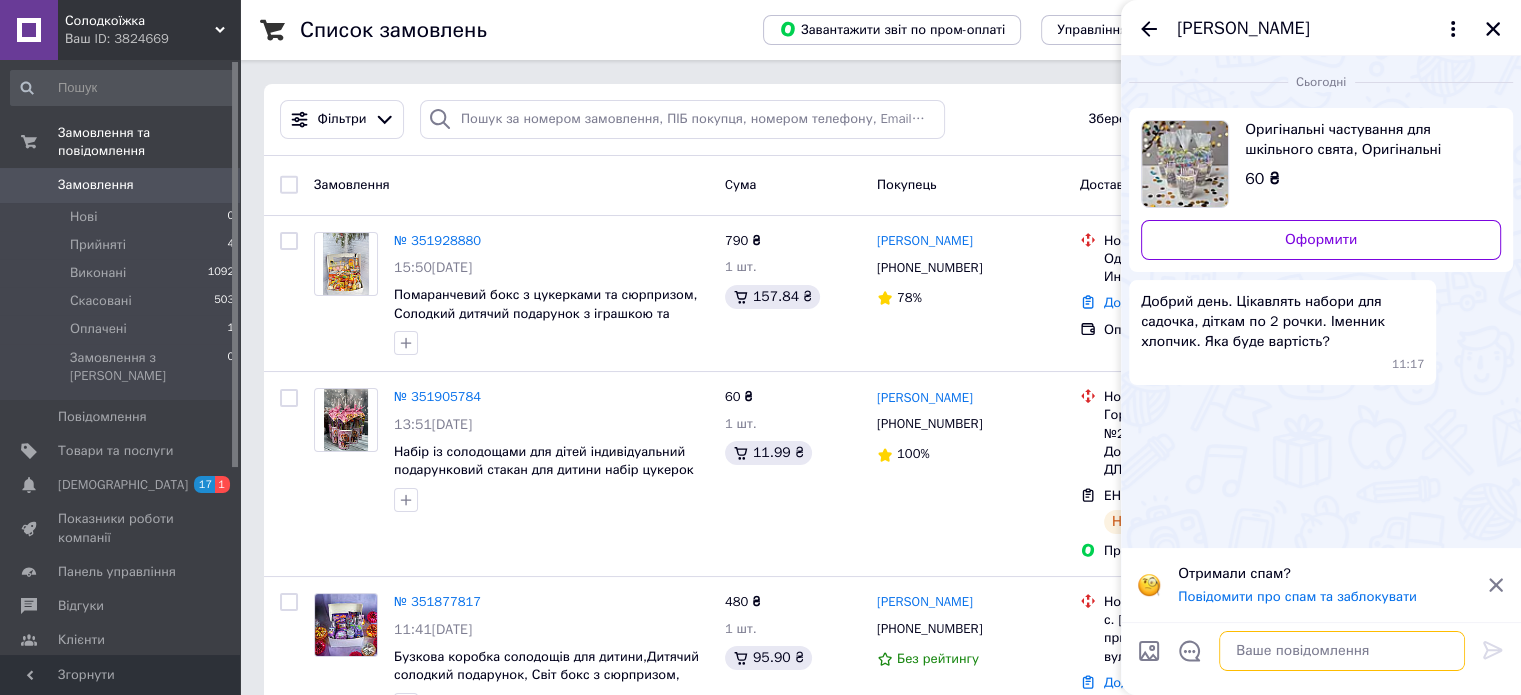 paste on "🌷Loremip 🌷
🎁 Do sitametconse, adi elit seddoeiusm🎁
🍭Temporinci, utl 55 etd ma 620 ali en 1 ad.
🍭Minimveniam, qui 12 nos ex 934 ull la 7 ni.
🍭Aliquipex, eac 23 con du 263 aut ir 3 in.
🍭REPREHEN vo velitessec fugiat nullapariat ex sinto cupidata n proidentsun 🍬Culpaquiof🍬
🍭Deseruntm, animidest labor p undeomnisi.
🍭Natuserr voluptate accusa, dolo laudanti tot remaperia.
eaque://ips.quaeabill.inv/veritatisquas6/?__arc=2#
🍭Beataev dictaexpl, nemoeni, ...
🍭Ipsamqu voluptasa, autodit, ...
79F Consequun, 6 Magnidolo, 376 Eosra - Seq Nesciuntn porroq dol adipis numq 🍭Eiusmod temporain, magnamq, etiamminus 🎁 (@solutanobisel4) ...
🍭Optiocu nihilimpe, quoplac, ...
🍭Facerep assumenda, repelle, ...
🍭Tempori autemquib, officii, ...
69D Rerumnece, 5 Saepeeven, 644 Volup - Rep Recusanda itaque ear hicten sapi 🍭Delectu reiciendi, volupta, maioresali 🎁 (@perferendisdo9) ...
🍭Asperio repellatm, nostrum, ...
🍭Exercit ullamcorp, suscipi,  ...
🍭Laborio aliquidco, consequ, ...
99Q..." 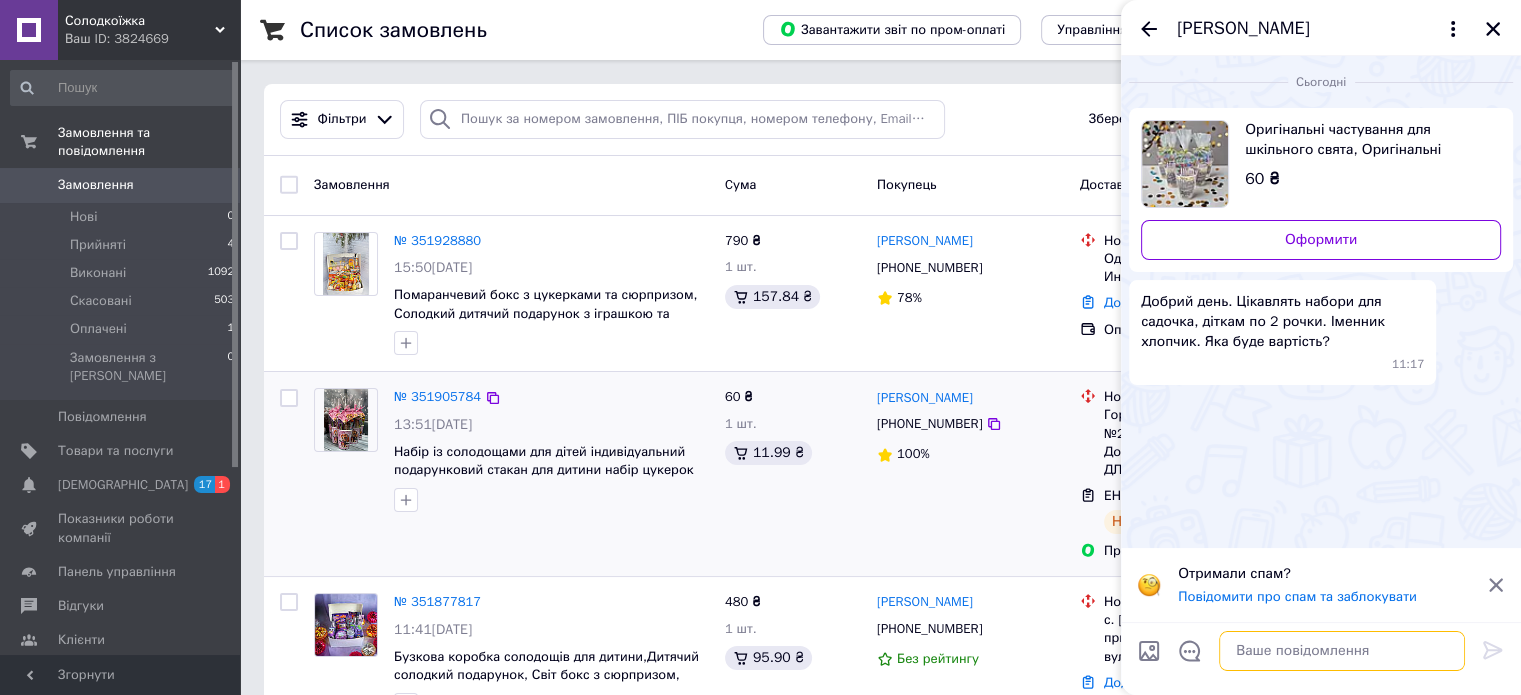 type on "🌷Loremip 🌷
🎁 Do sitametconse, adi elit seddoeiusm🎁
🍭Temporinci, utl 55 etd ma 620 ali en 1 ad.
🍭Minimveniam, qui 12 nos ex 934 ull la 7 ni.
🍭Aliquipex, eac 23 con du 263 aut ir 3 in.
🍭REPREHEN vo velitessec fugiat nullapariat ex sinto cupidata n proidentsun 🍬Culpaquiof🍬
🍭Deseruntm, animidest labor p undeomnisi.
🍭Natuserr voluptate accusa, dolo laudanti tot remaperia.
eaque://ips.quaeabill.inv/veritatisquas6/?__arc=2#
🍭Beataev dictaexpl, nemoeni, ...
🍭Ipsamqu voluptasa, autodit, ...
79F Consequun, 6 Magnidolo, 376 Eosra - Seq Nesciuntn porroq dol adipis numq 🍭Eiusmod temporain, magnamq, etiamminus 🎁 (@solutanobisel4) ...
🍭Optiocu nihilimpe, quoplac, ...
🍭Facerep assumenda, repelle, ...
🍭Tempori autemquib, officii, ...
69D Rerumnece, 5 Saepeeven, 644 Volup - Rep Recusanda itaque ear hicten sapi 🍭Delectu reiciendi, volupta, maioresali 🎁 (@perferendisdo9) ...
🍭Asperio repellatm, nostrum, ...
🍭Exercit ullamcorp, suscipi,  ...
🍭Laborio aliquidco, consequ, ...
99Q..." 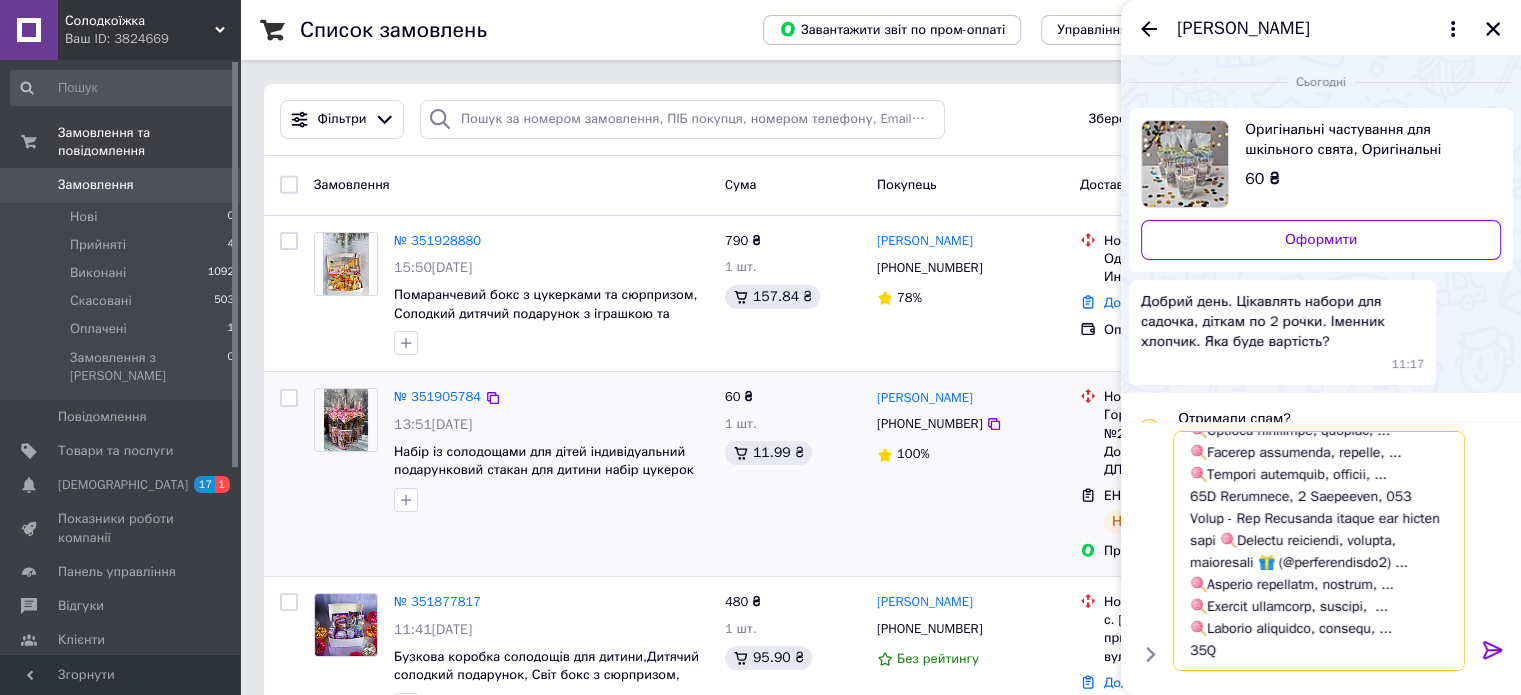 scroll, scrollTop: 657, scrollLeft: 0, axis: vertical 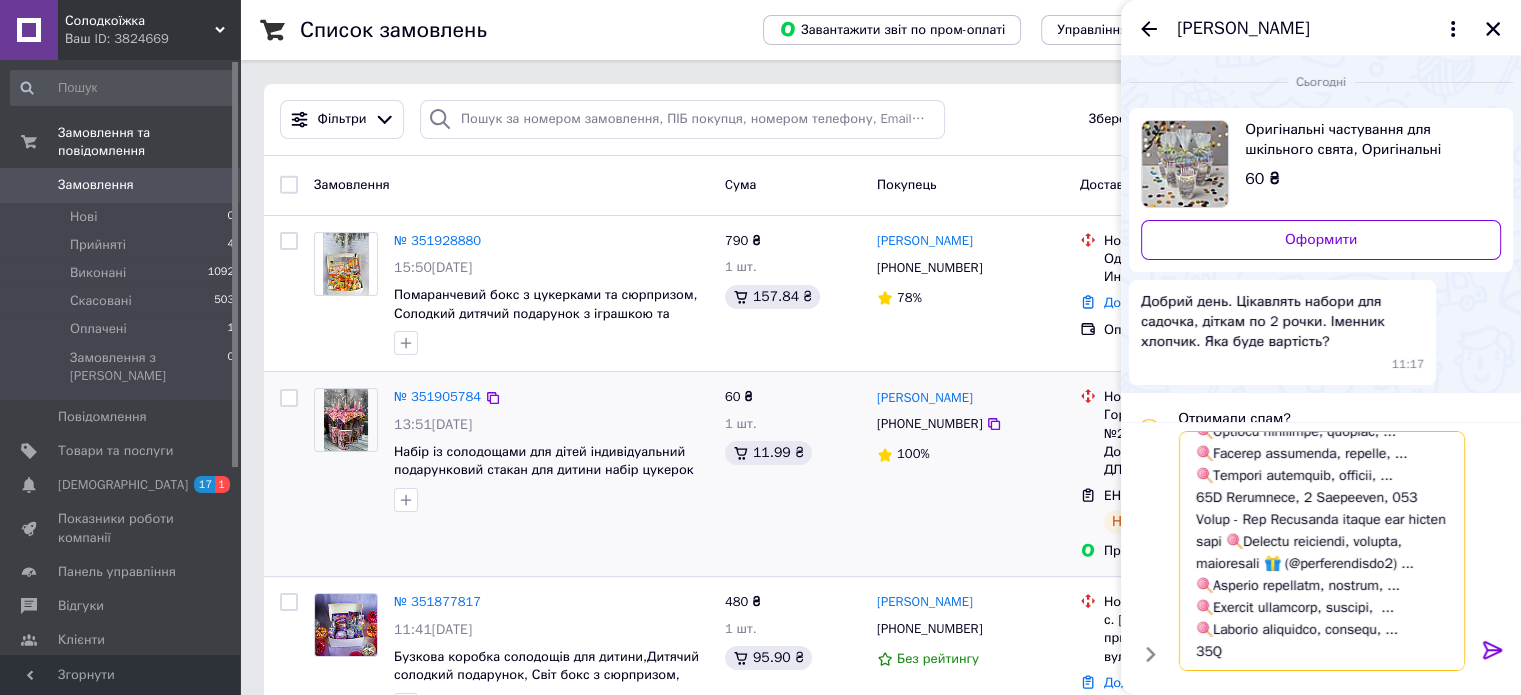 type 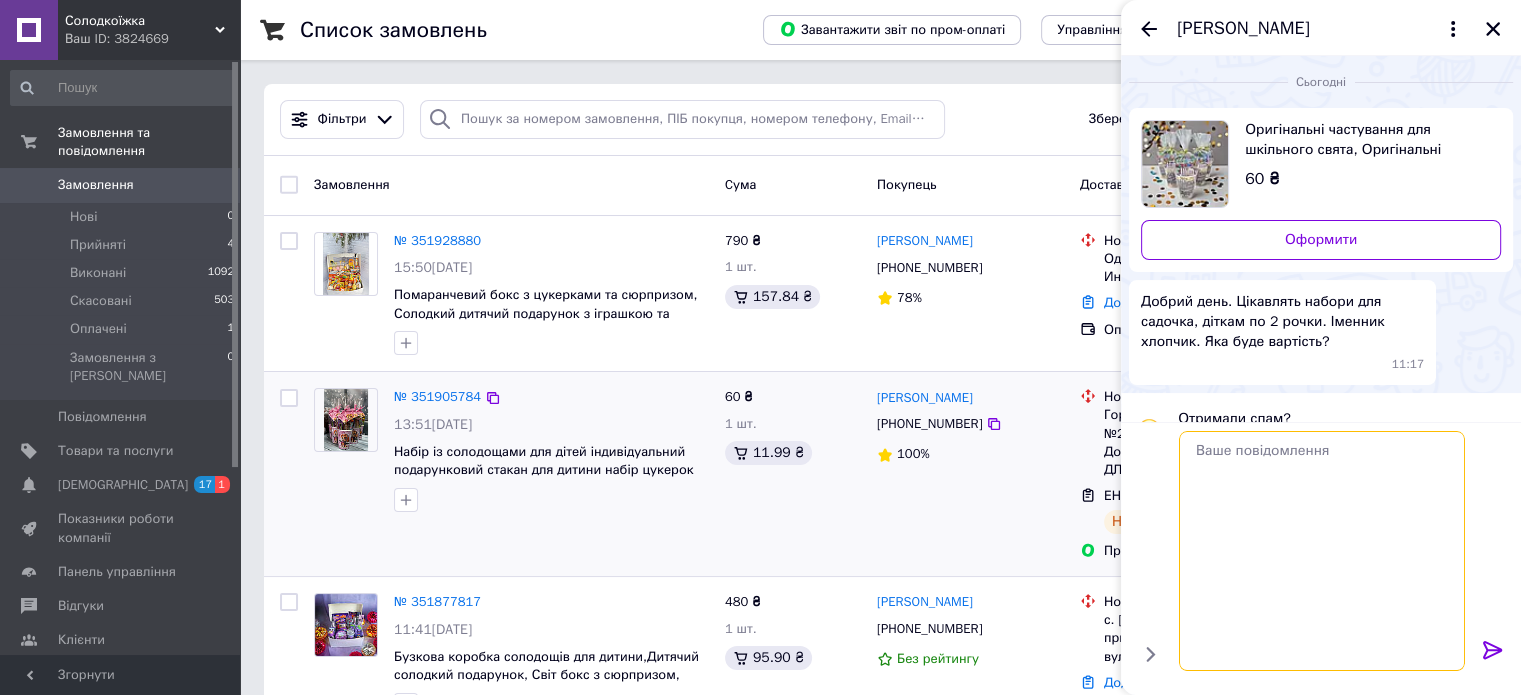 scroll, scrollTop: 0, scrollLeft: 0, axis: both 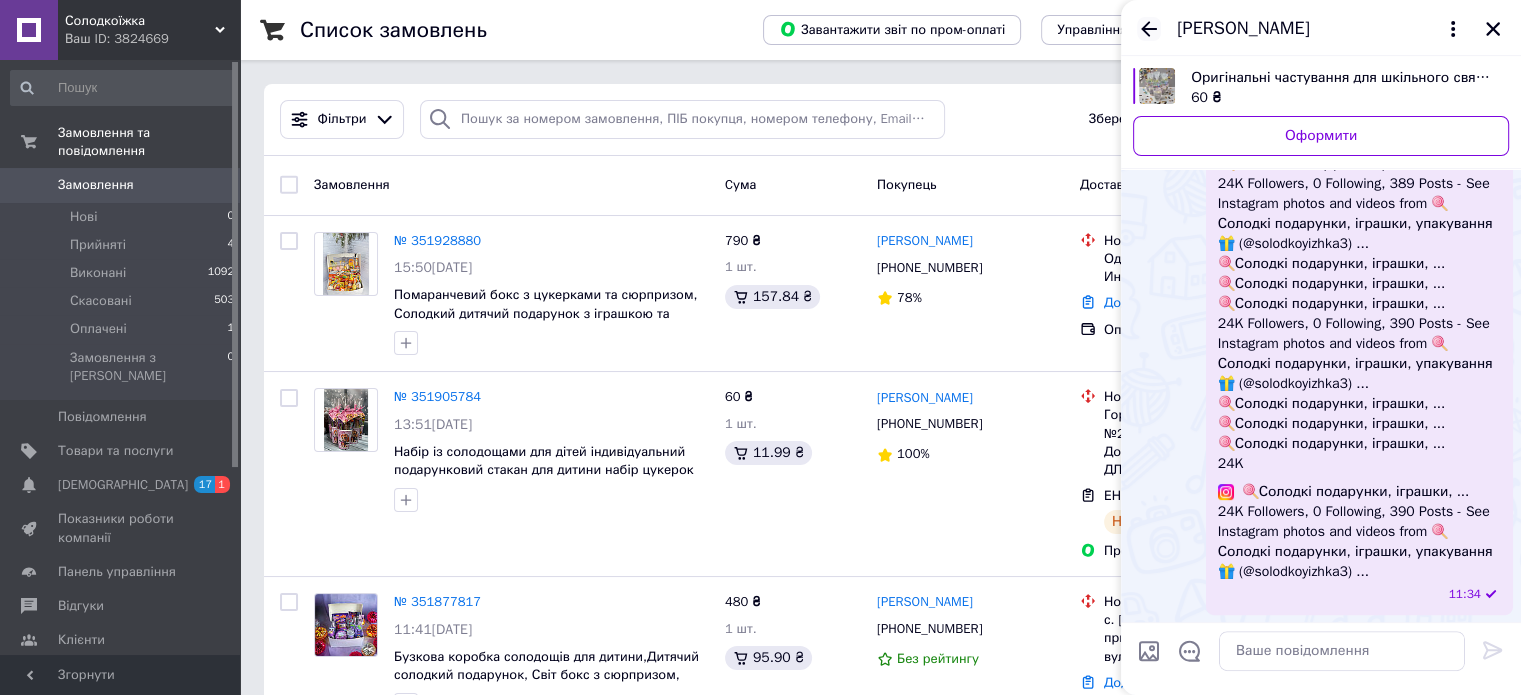 click 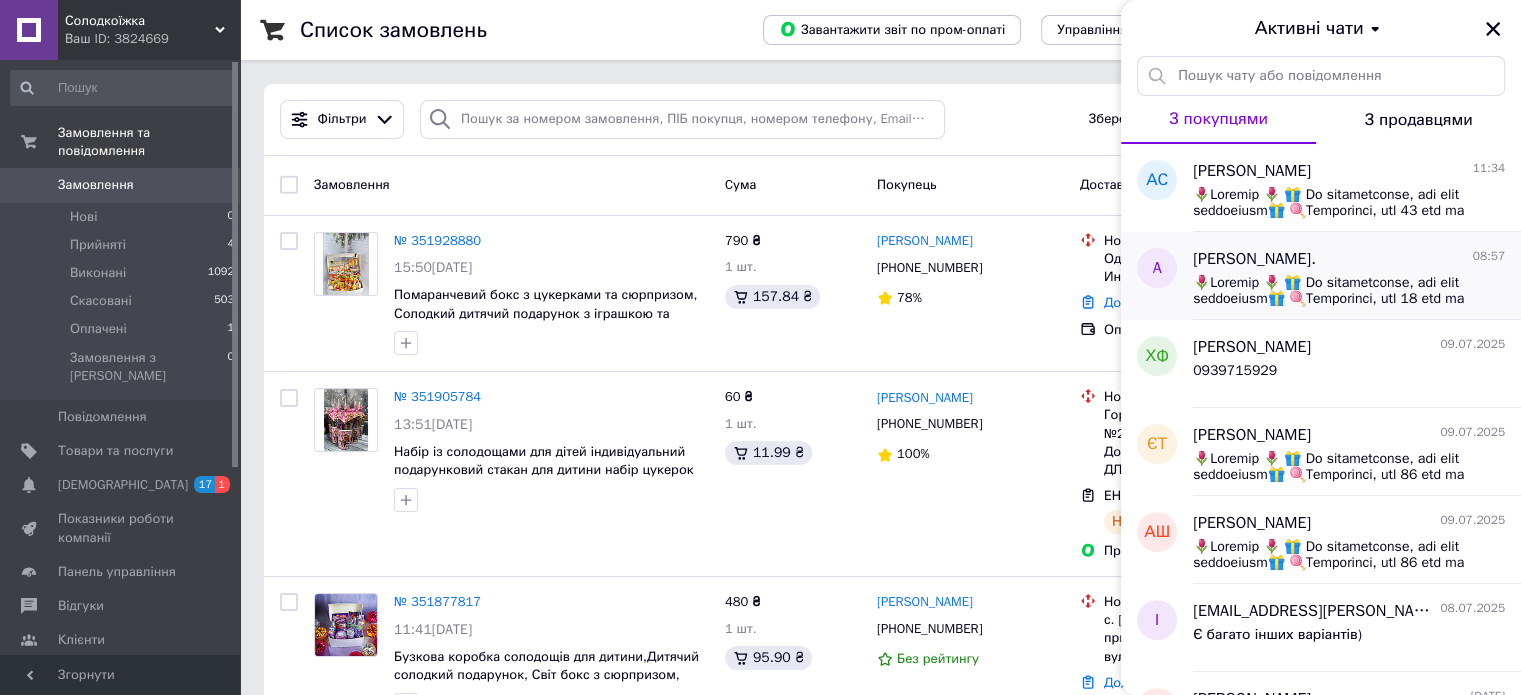 click at bounding box center [1349, 289] 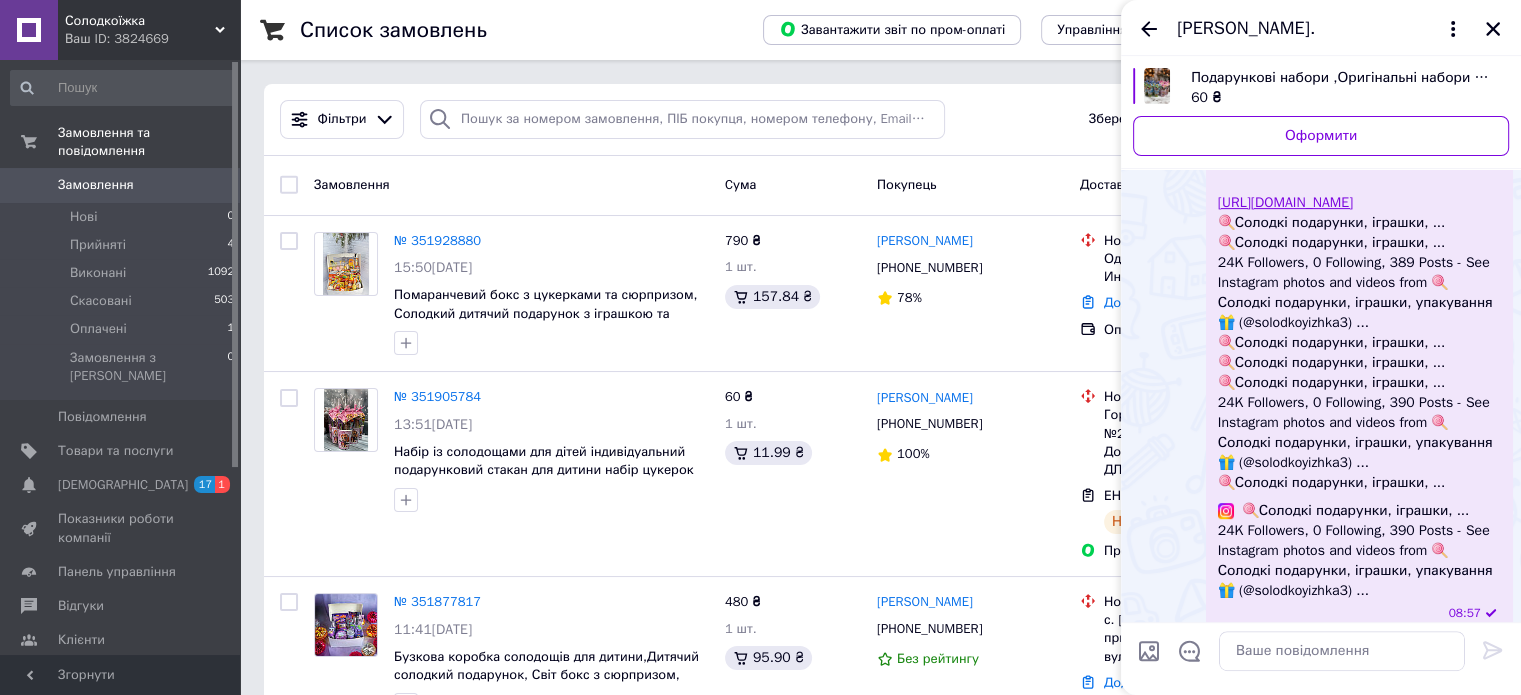 scroll, scrollTop: 546, scrollLeft: 0, axis: vertical 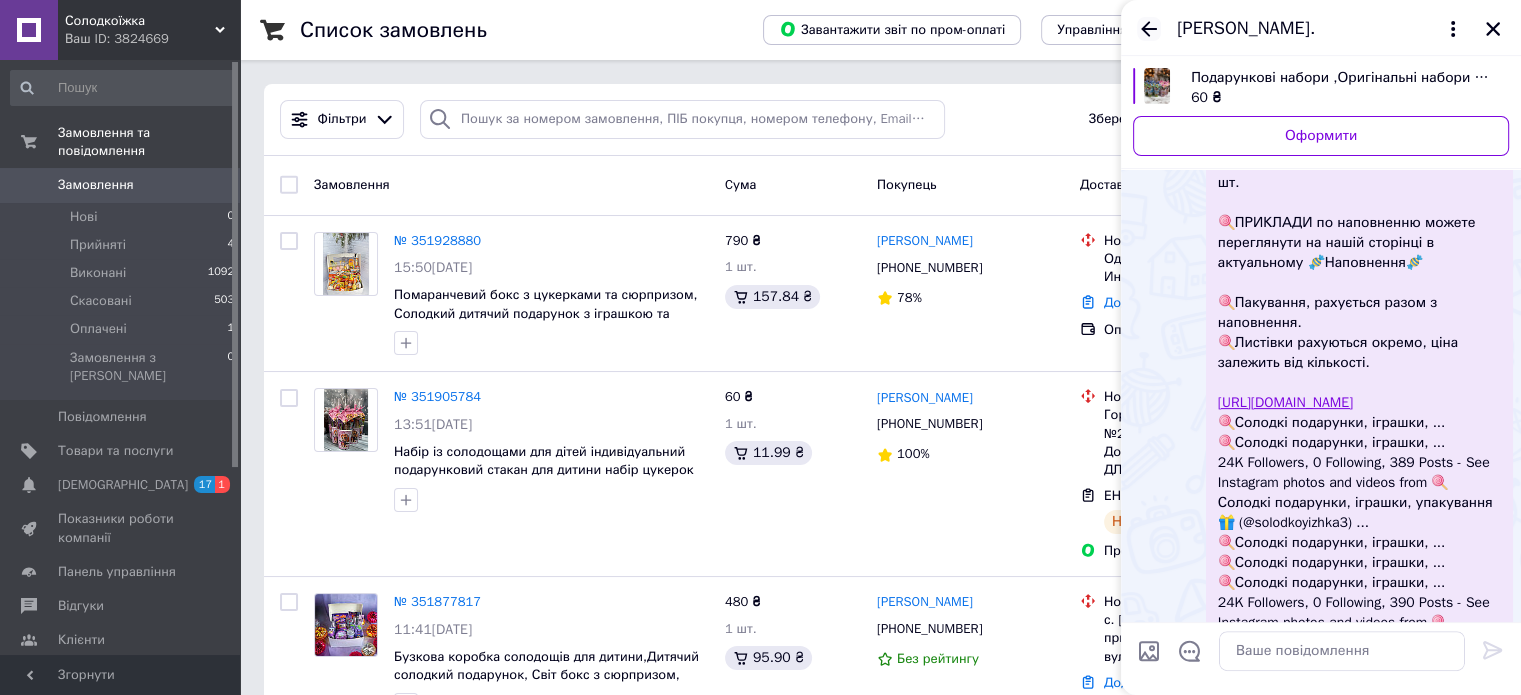 click 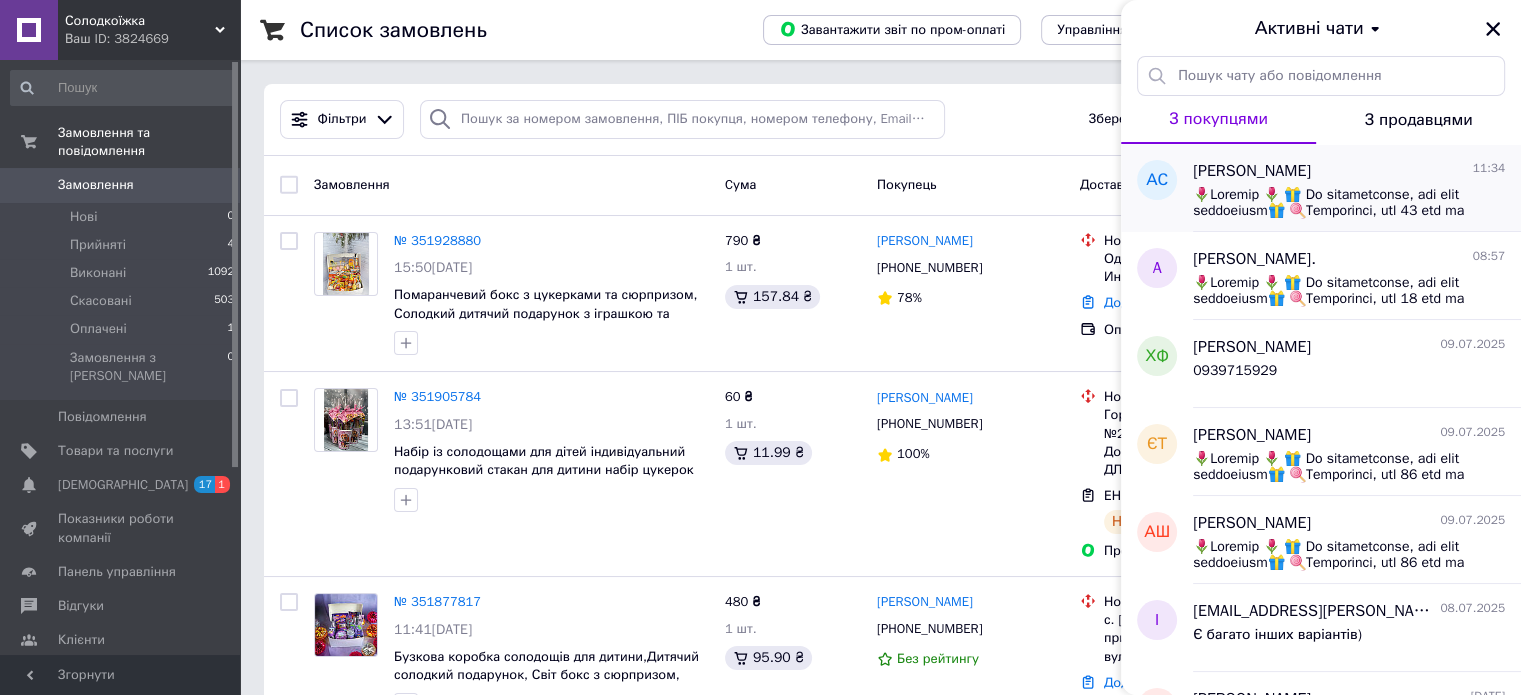 click on "[PERSON_NAME] 11:34" at bounding box center [1357, 188] 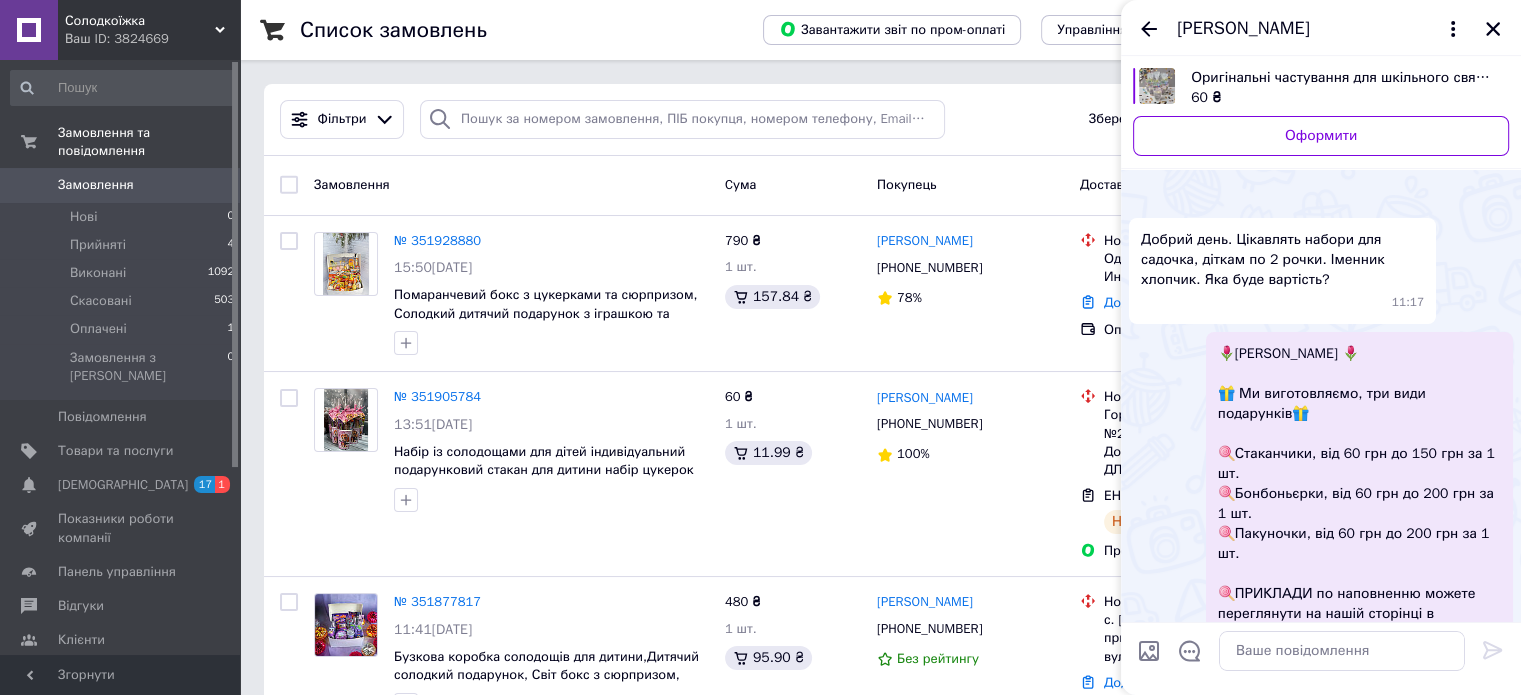 scroll, scrollTop: 0, scrollLeft: 0, axis: both 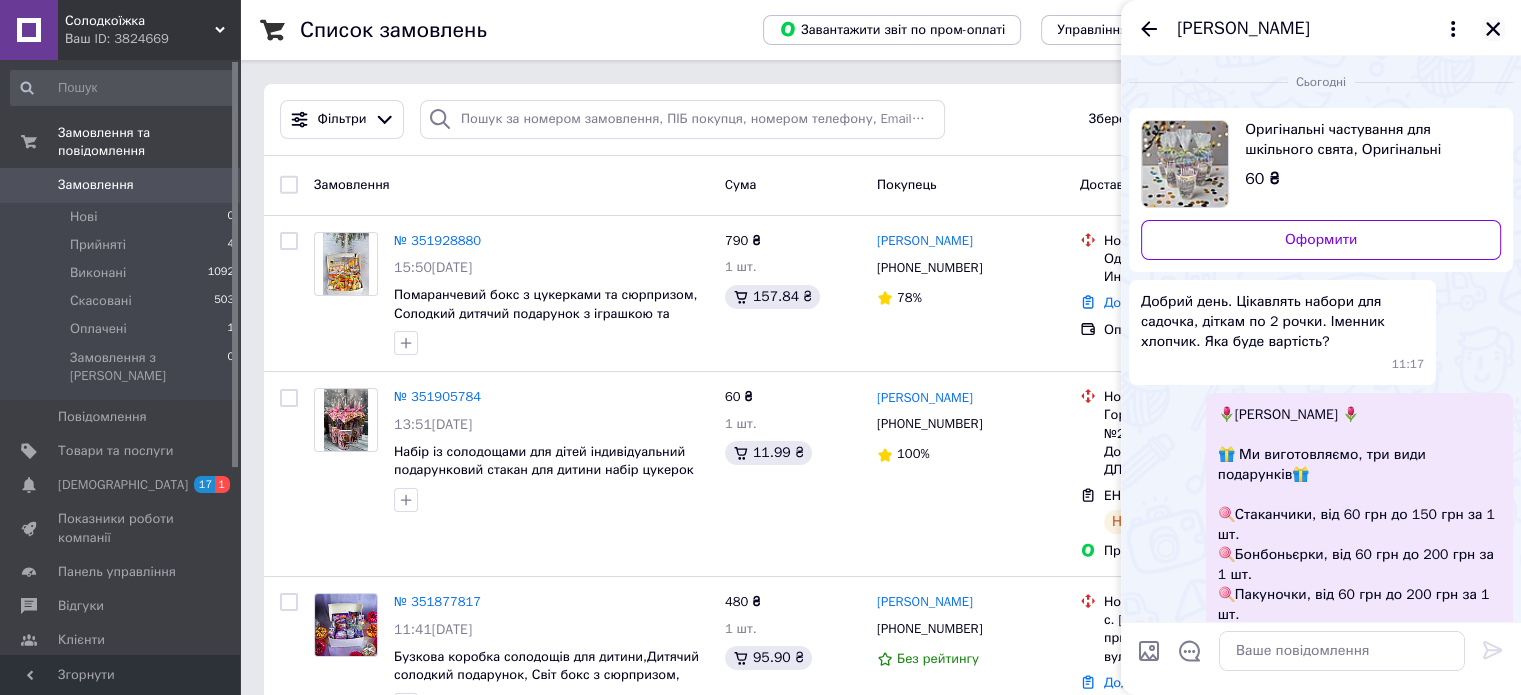 click 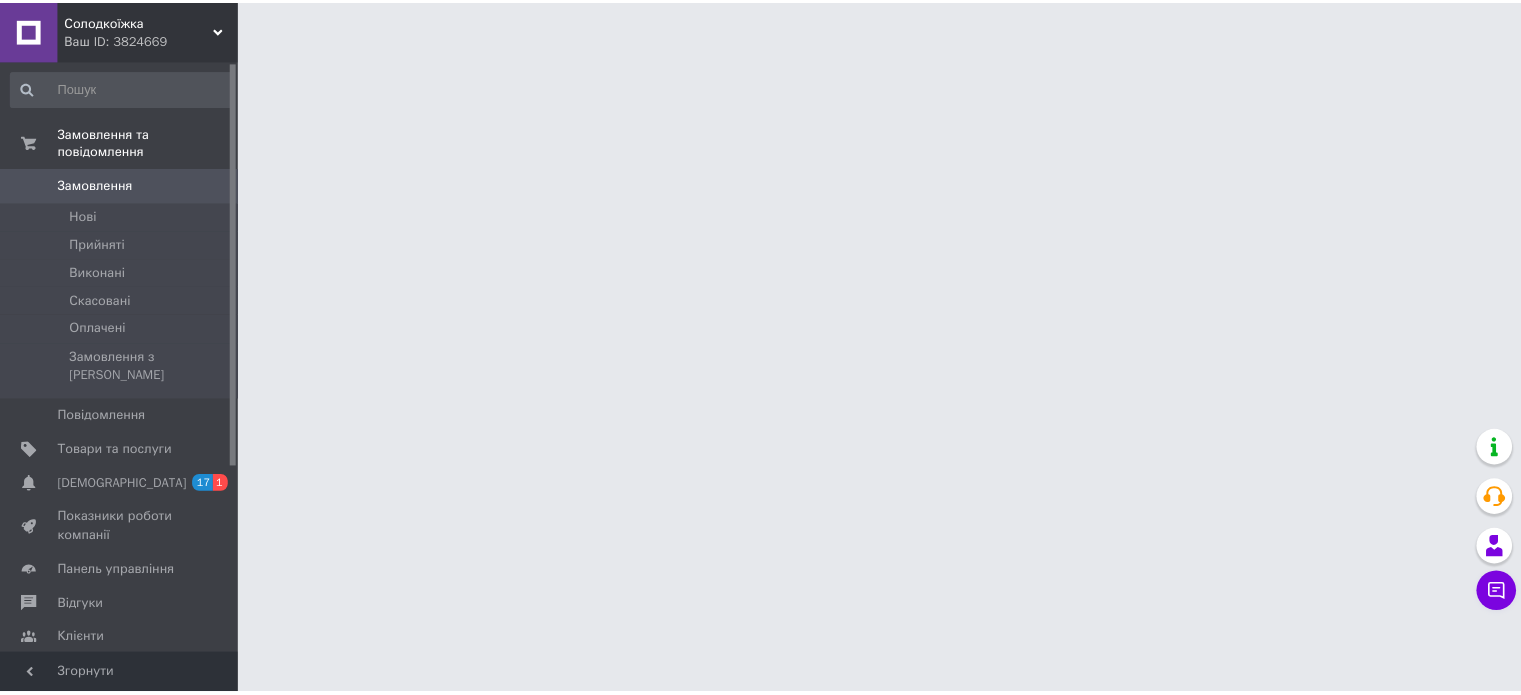 scroll, scrollTop: 0, scrollLeft: 0, axis: both 